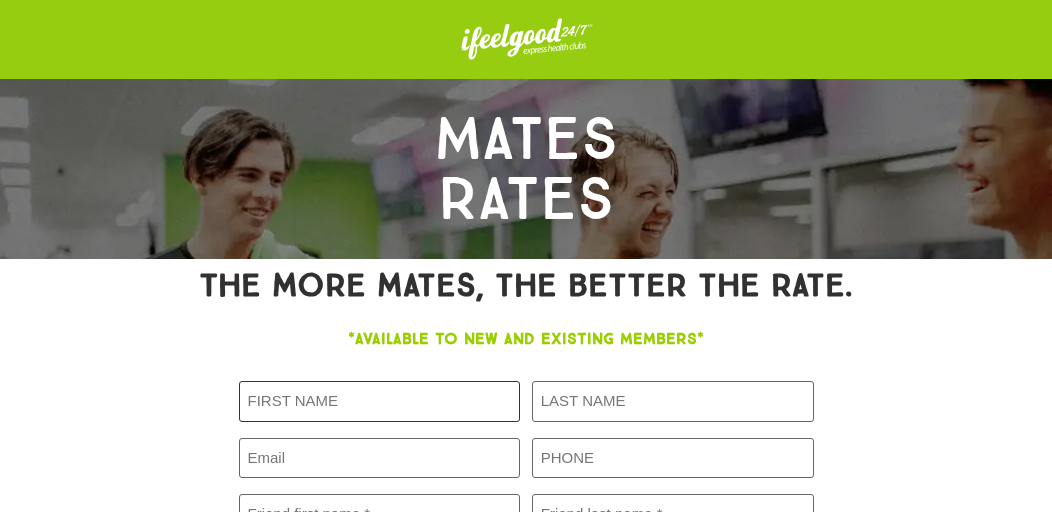 scroll, scrollTop: 199, scrollLeft: 0, axis: vertical 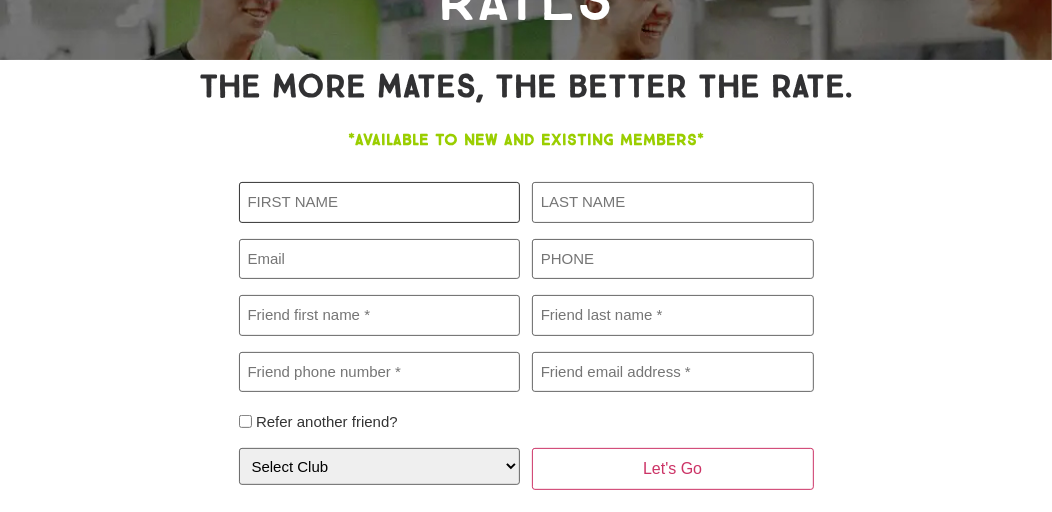 click on "First [LAST] (Required)" at bounding box center [380, 202] 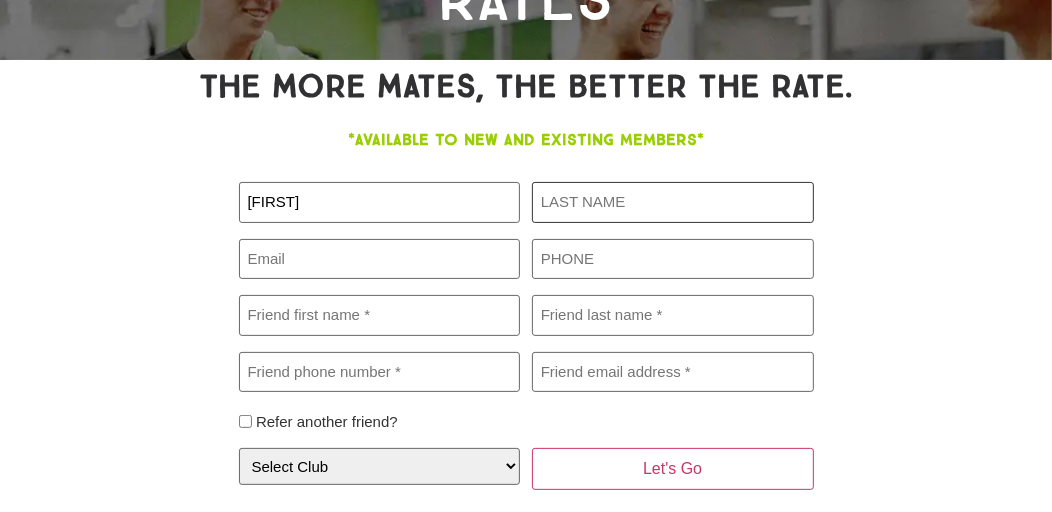 type on "machinka" 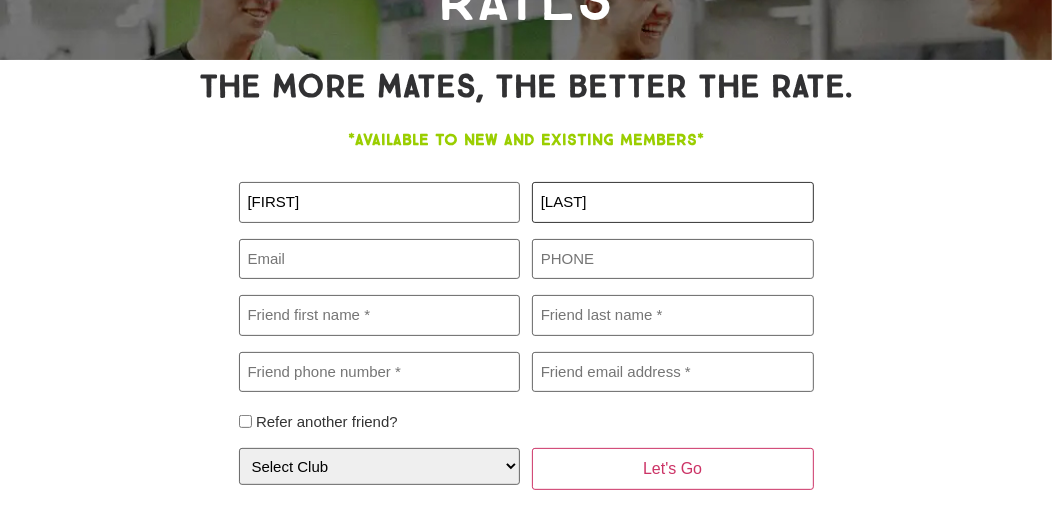 type on "[EMAIL]" 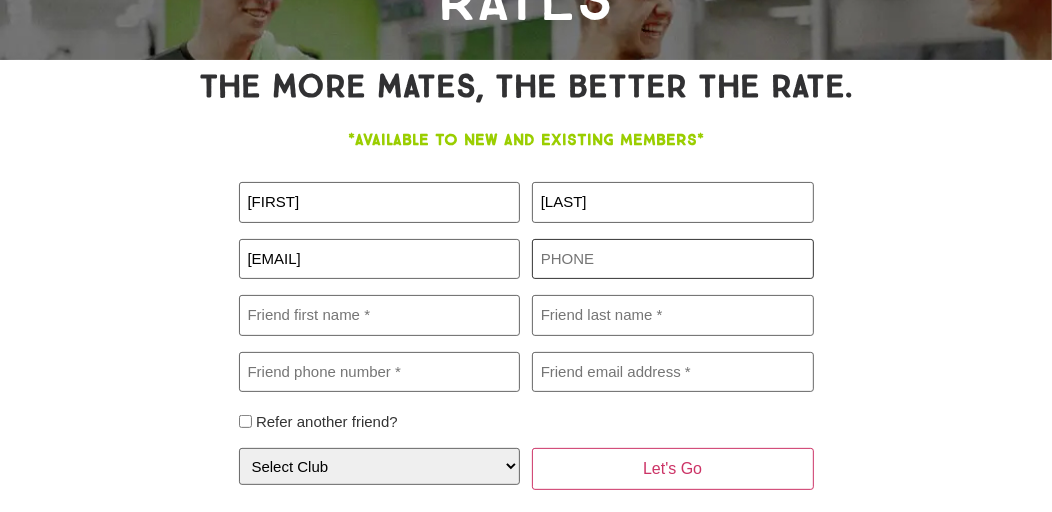 type on "[PHONE]" 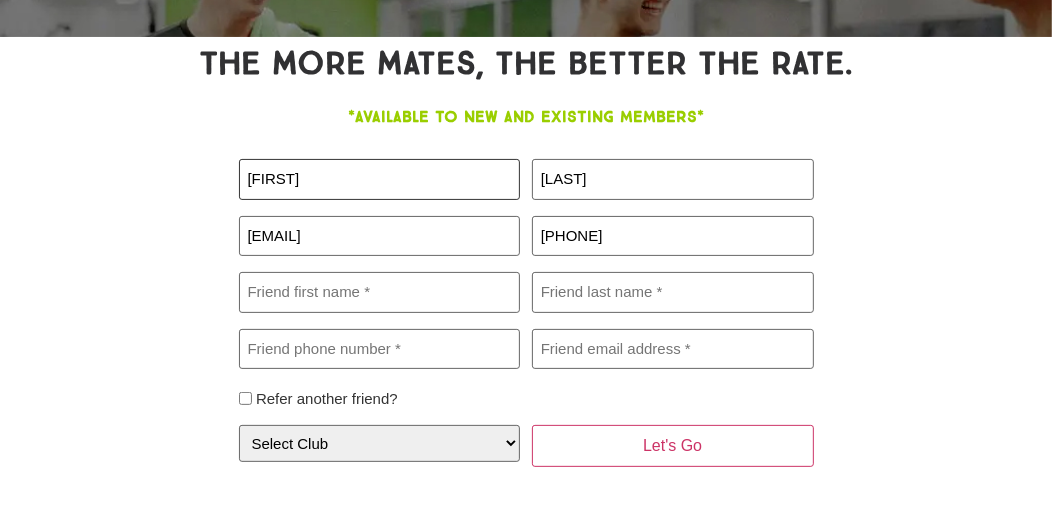 scroll, scrollTop: 233, scrollLeft: 0, axis: vertical 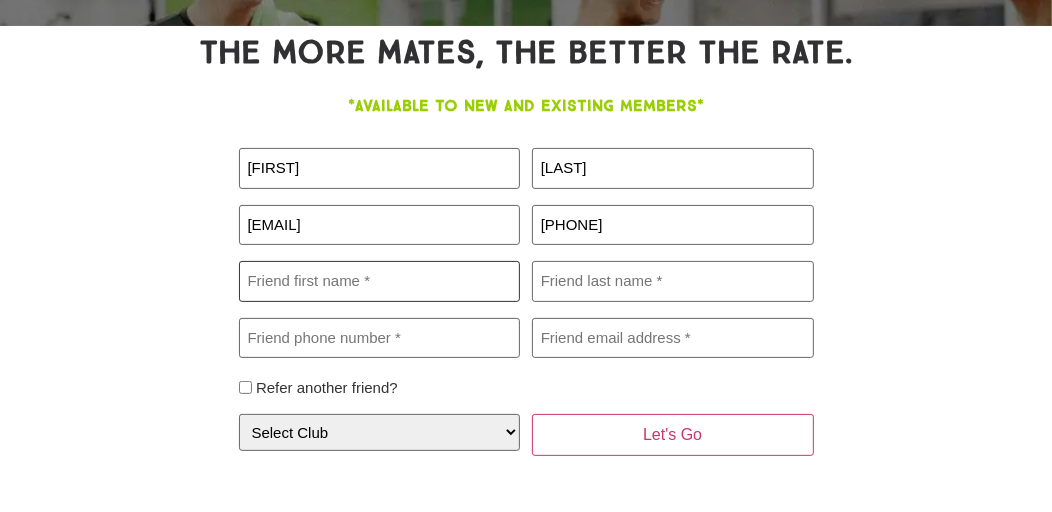 click on "Friend First Name (Required)" at bounding box center [380, 281] 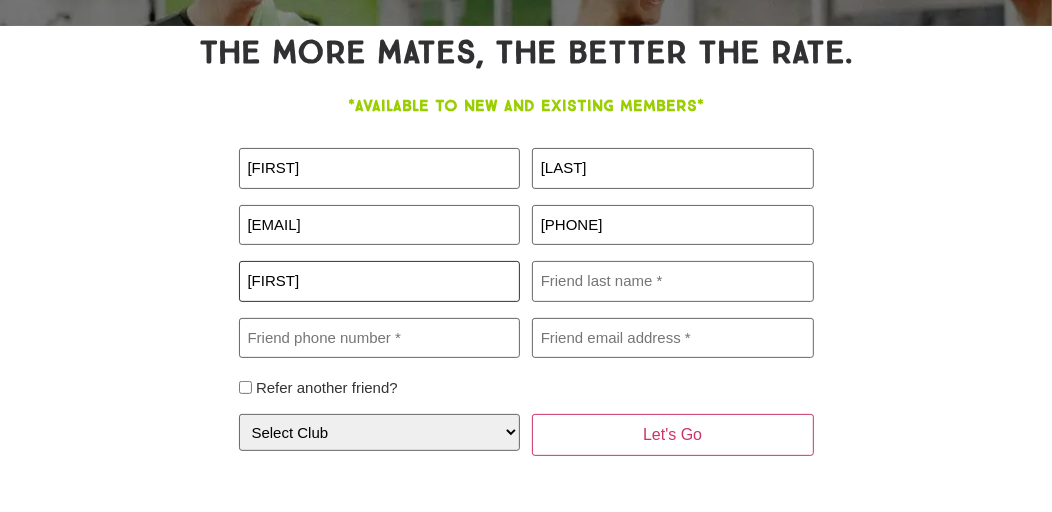 type on "machinka" 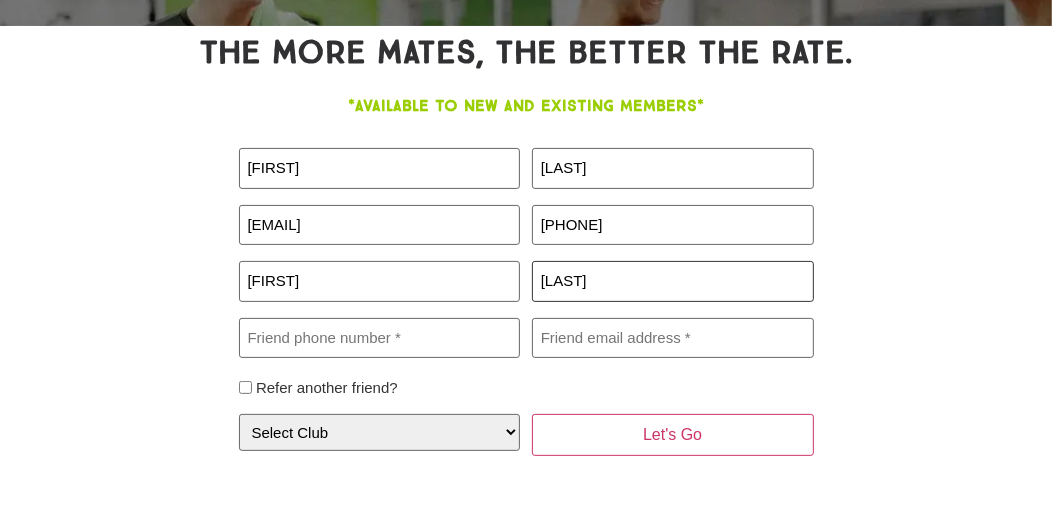 type on "0448823581" 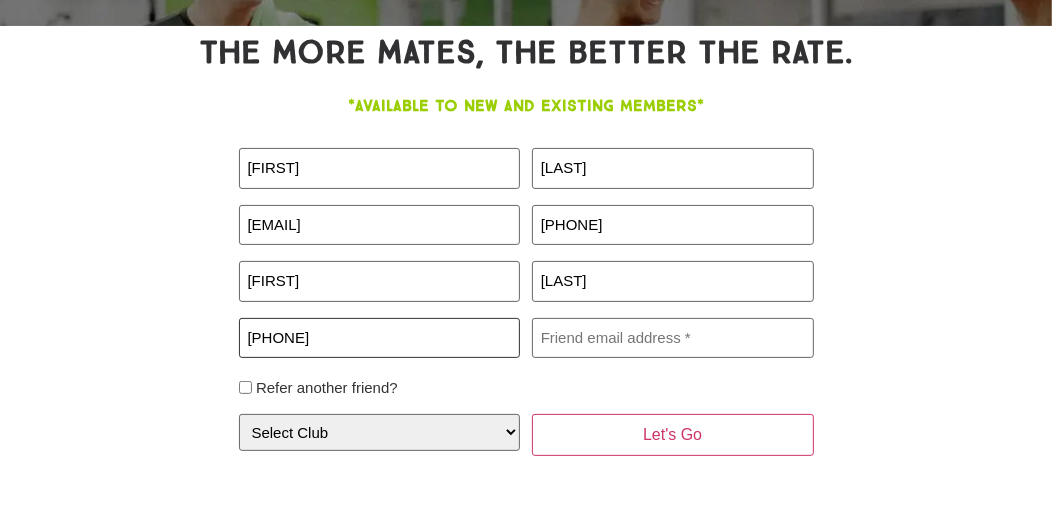 type on "richardmachinka@gmail.com" 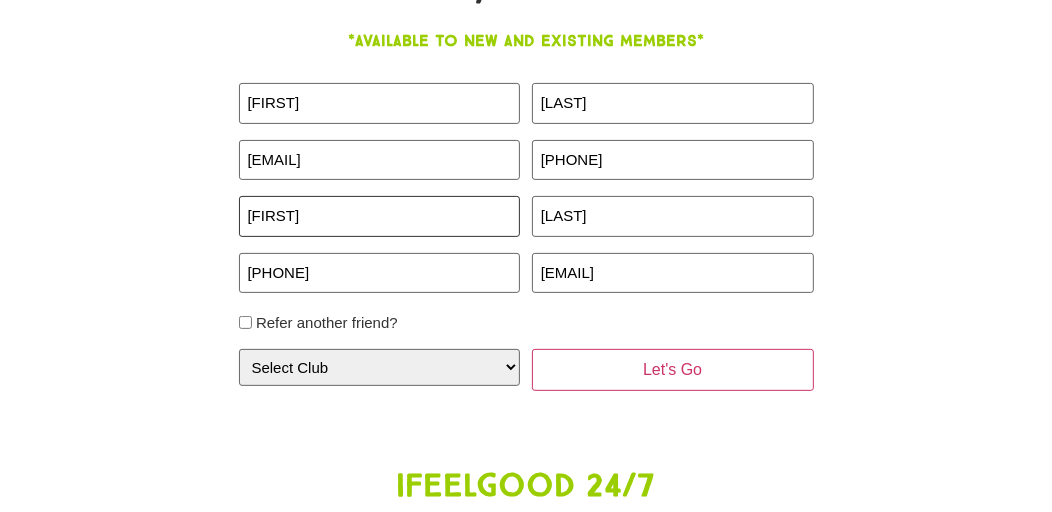 scroll, scrollTop: 300, scrollLeft: 0, axis: vertical 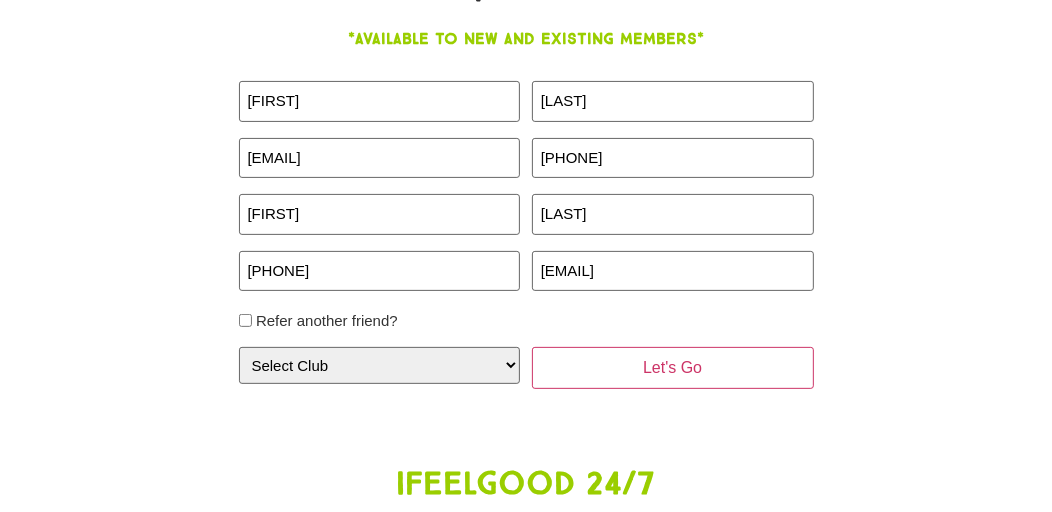 click on "Refer another friend?" at bounding box center (245, 320) 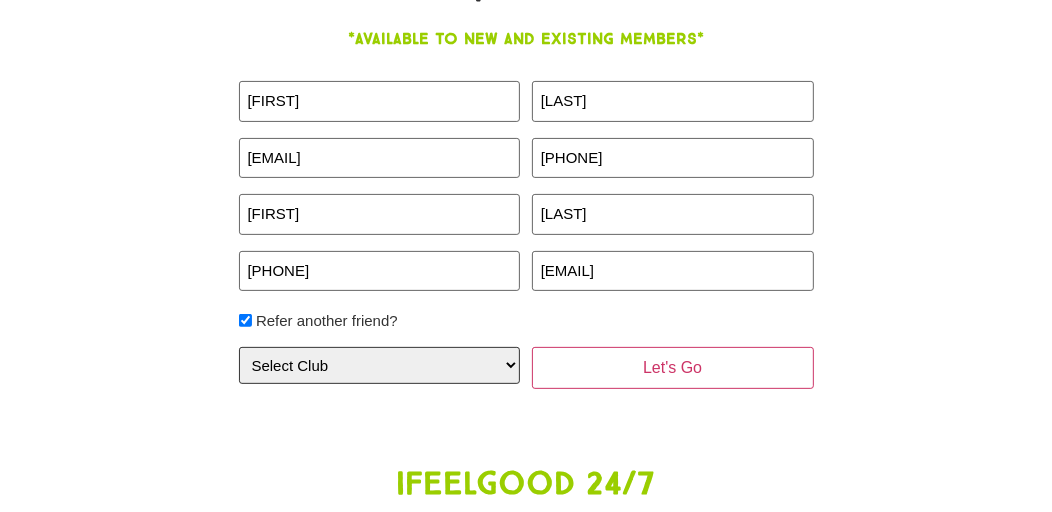 click on "Select Club Alexandra Hills Calamvale Coopers Plains Middle Park Oxenford Oxley Park Ridge Underwood Wynnum" at bounding box center [380, 365] 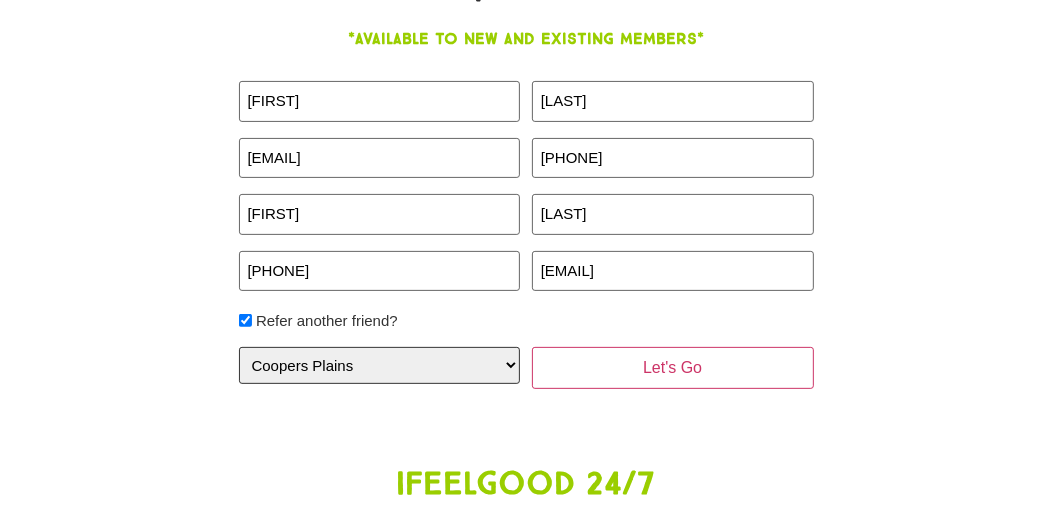 click on "Select Club Alexandra Hills Calamvale Coopers Plains Middle Park Oxenford Oxley Park Ridge Underwood Wynnum" at bounding box center [380, 365] 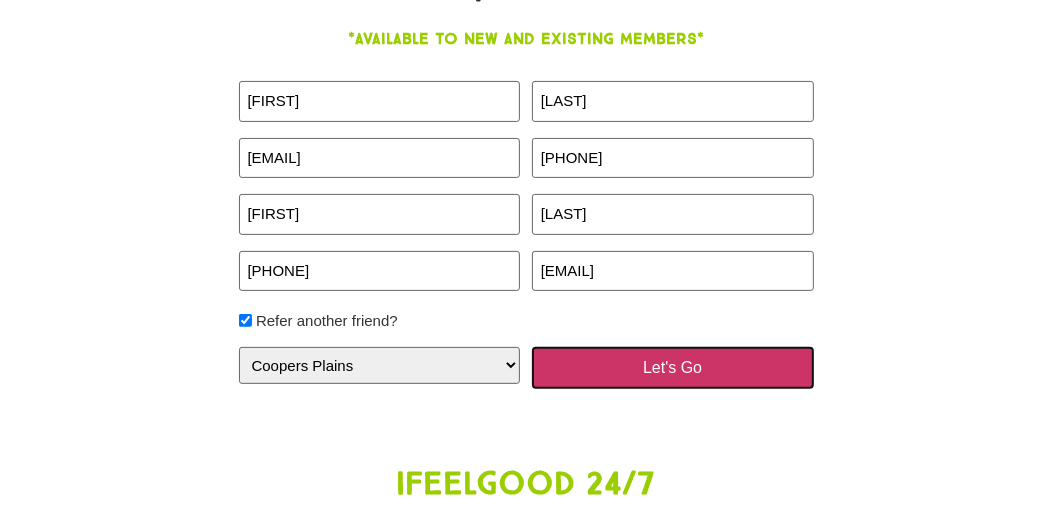 click on "Let's Go" at bounding box center (673, 368) 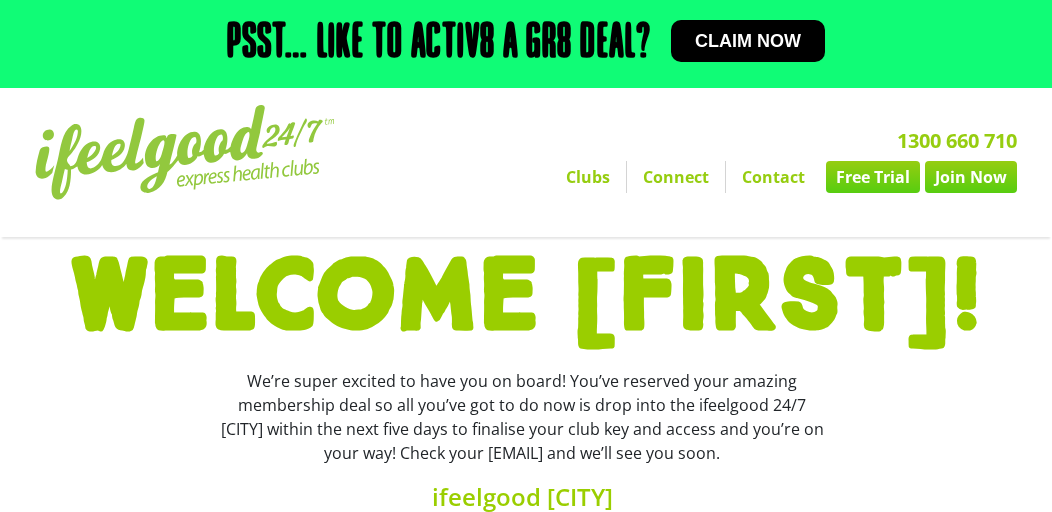 scroll, scrollTop: 0, scrollLeft: 0, axis: both 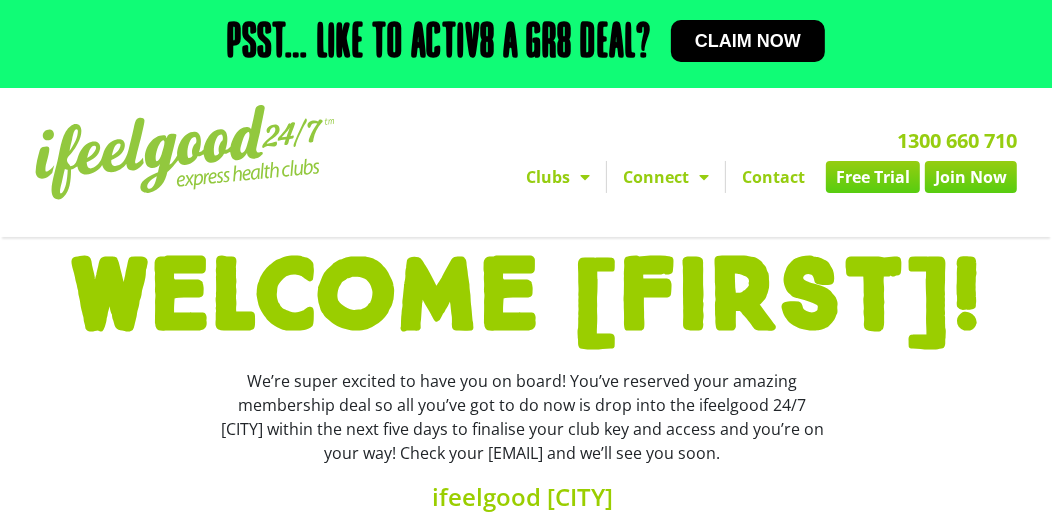 click on "Free Trial" 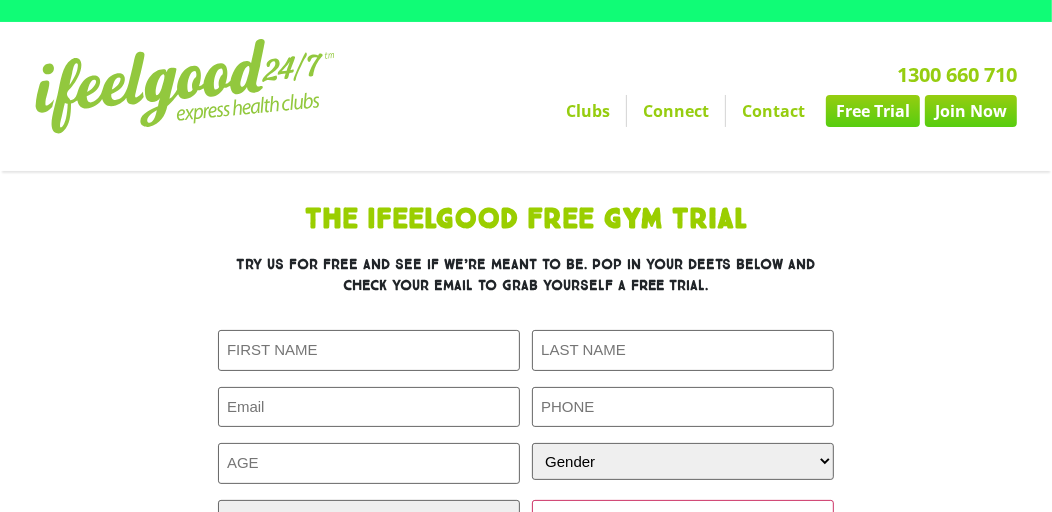 scroll, scrollTop: 66, scrollLeft: 0, axis: vertical 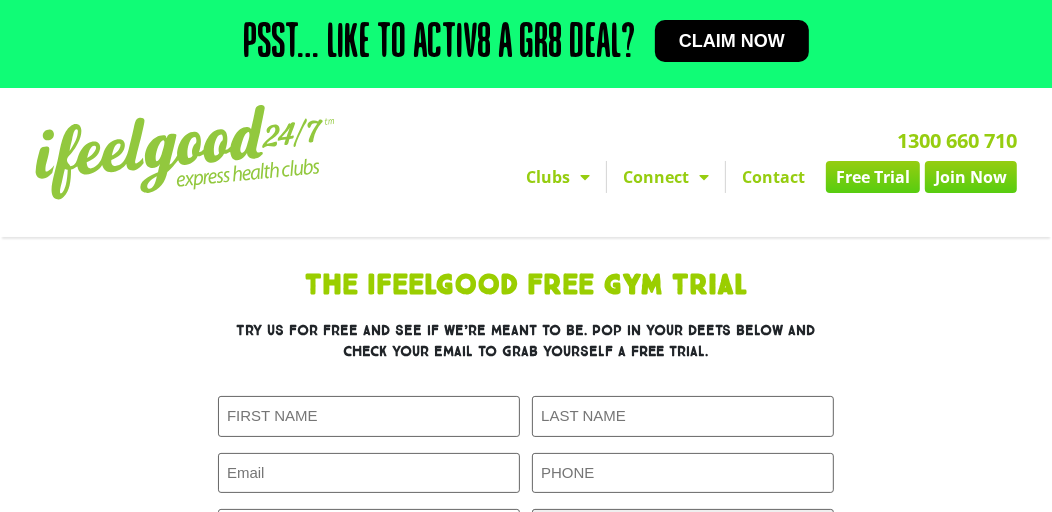 click on "Join Now" 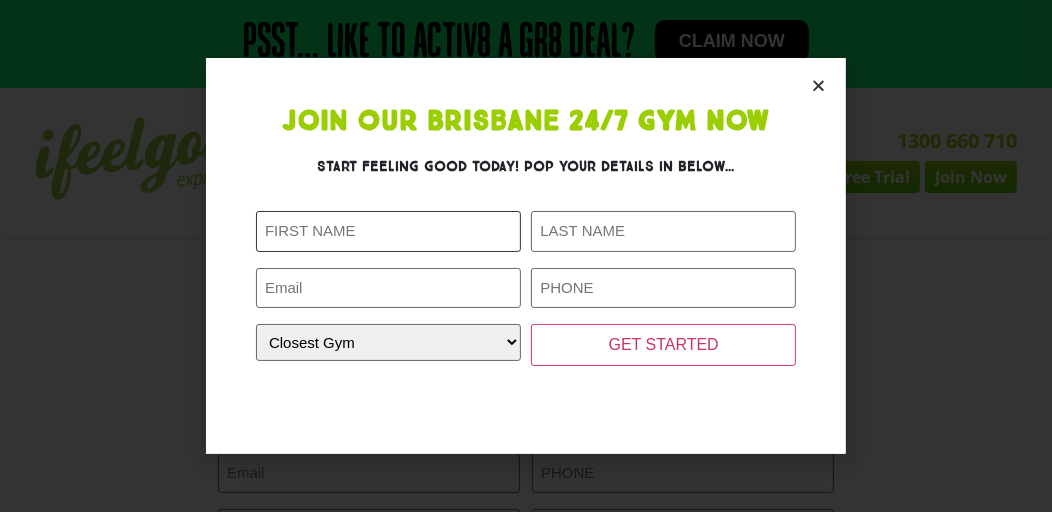 click on "First Name (Required)" 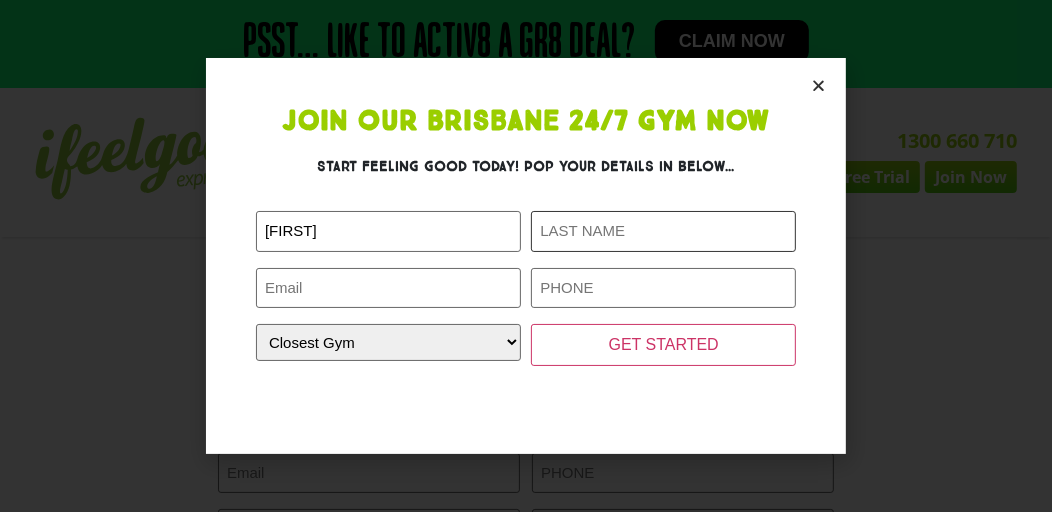 type on "[LAST]" 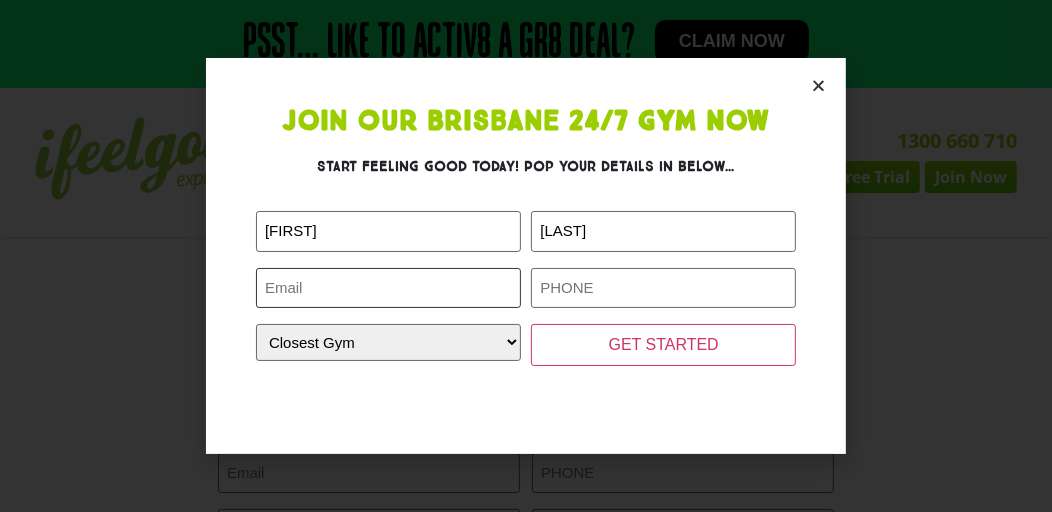 type on "[EMAIL]" 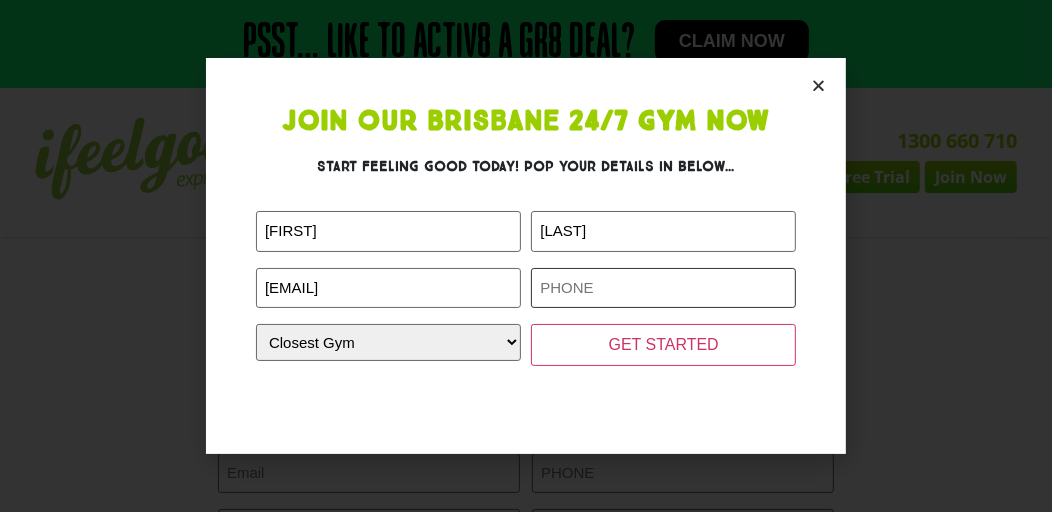 type on "[PHONE]" 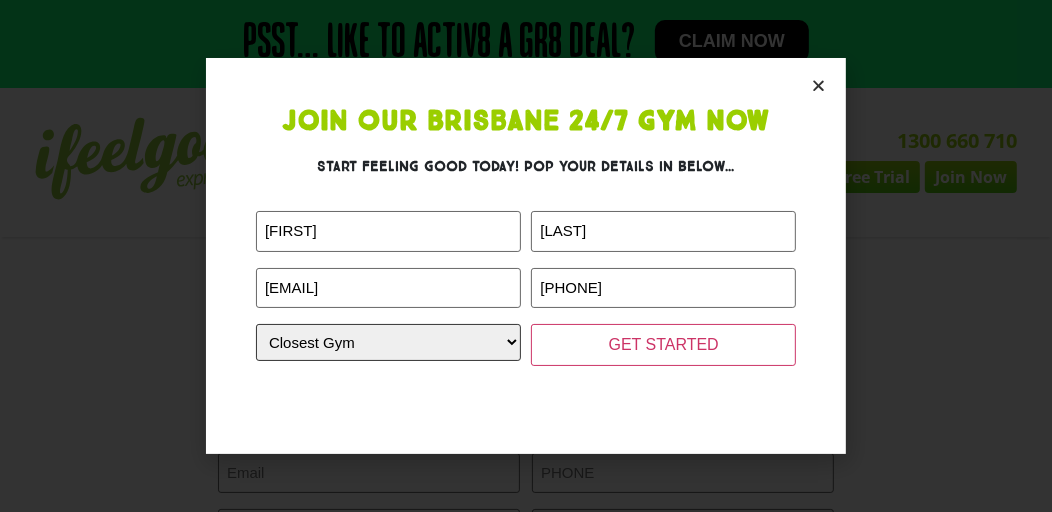 click on "Closest Gym Alexandra Hills Calamvale Coopers Plains Middle Park Oxenford Oxley Park Ridge Underwood Wynnum" 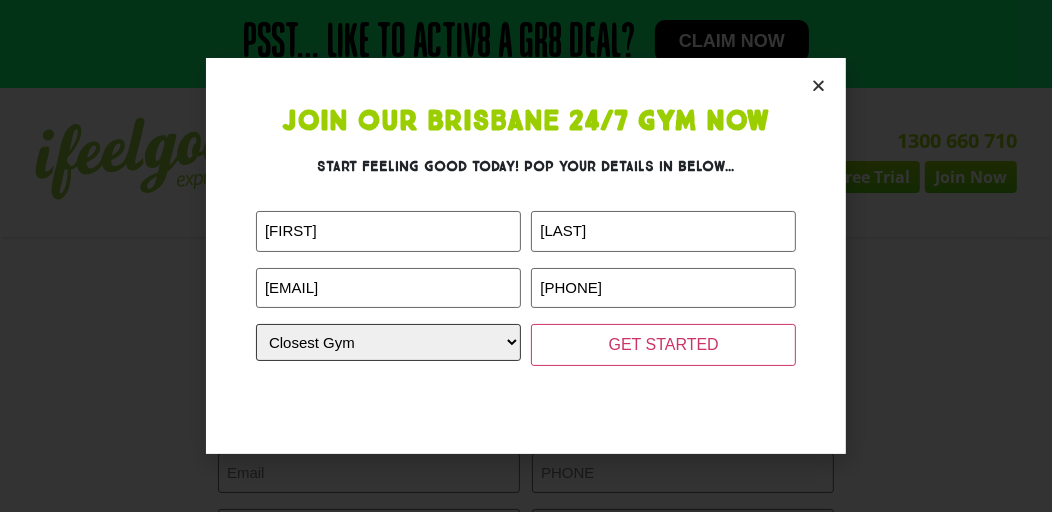 select on "Coopers Plains" 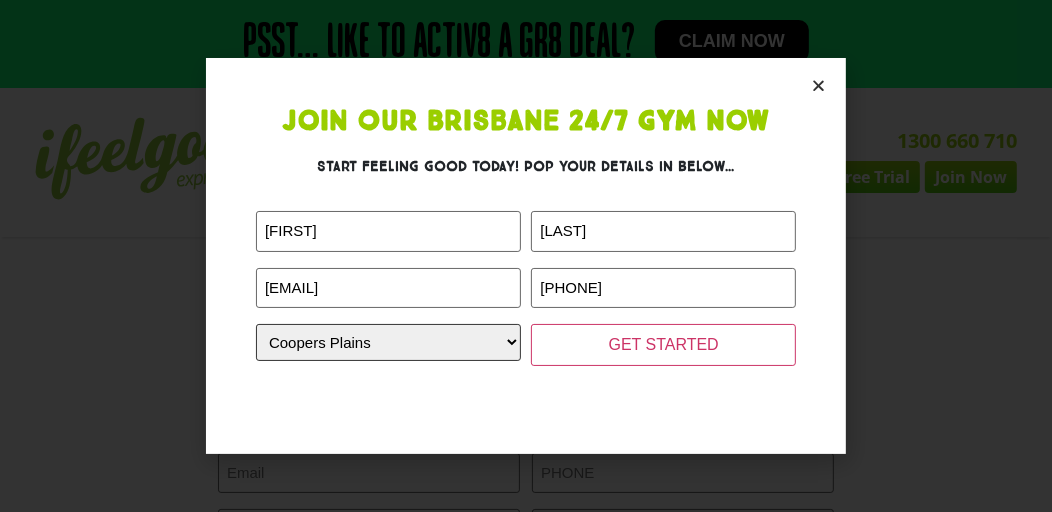 click on "Closest Gym Alexandra Hills Calamvale Coopers Plains Middle Park Oxenford Oxley Park Ridge Underwood Wynnum" 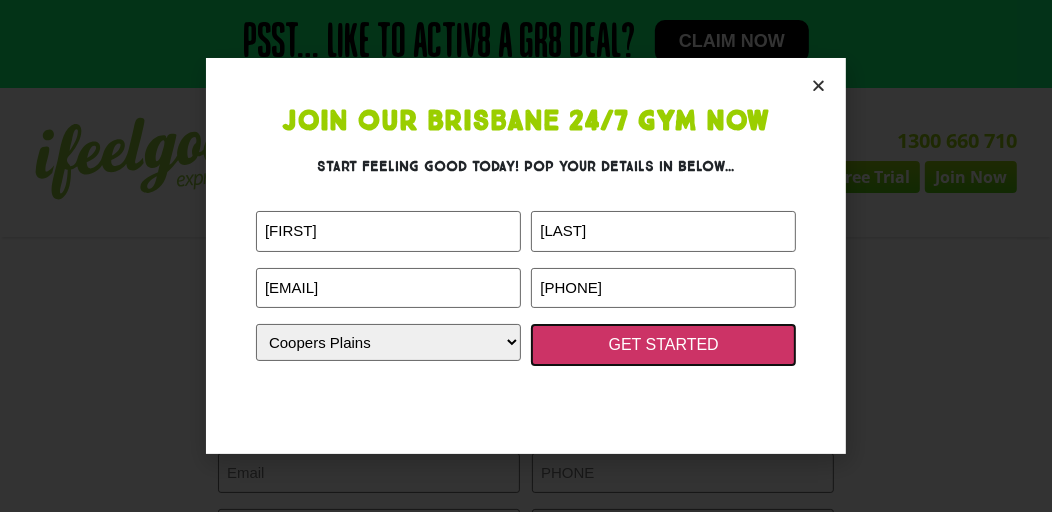 click on "GET STARTED" 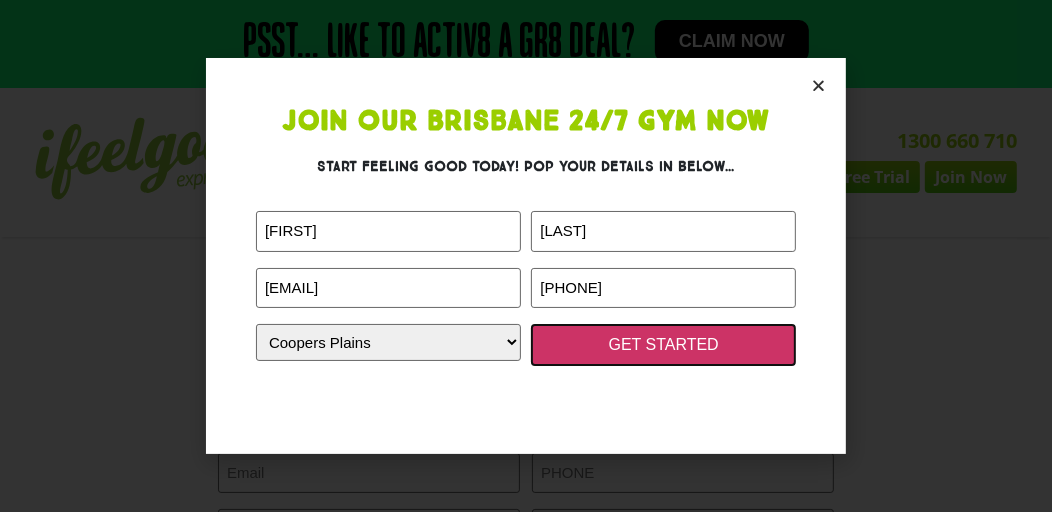 click on "GET STARTED" 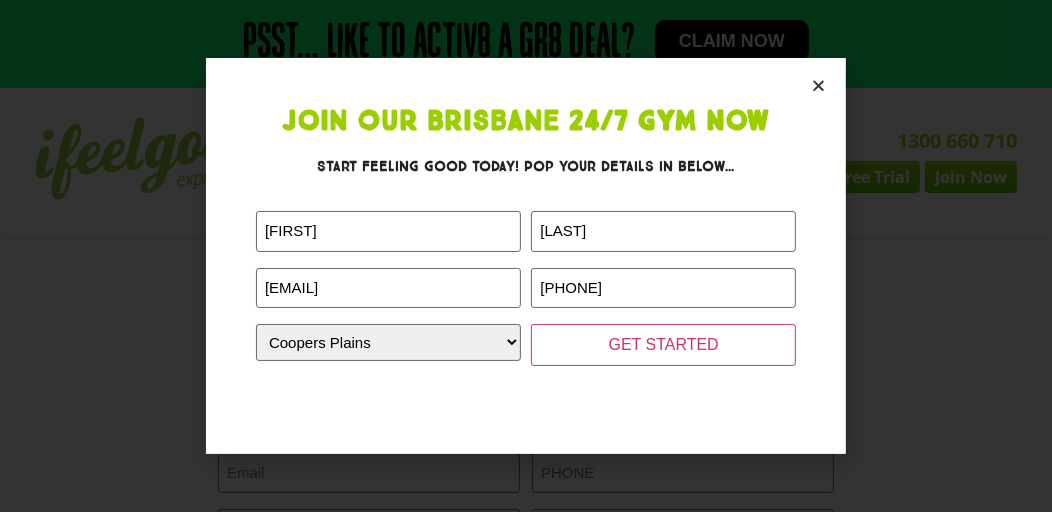 click at bounding box center (818, 85) 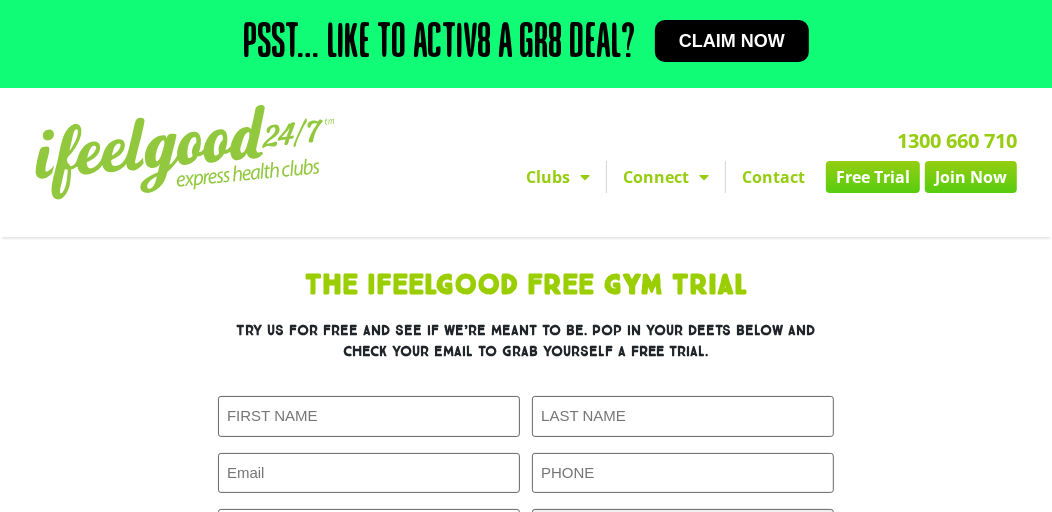 click on "Join Now" 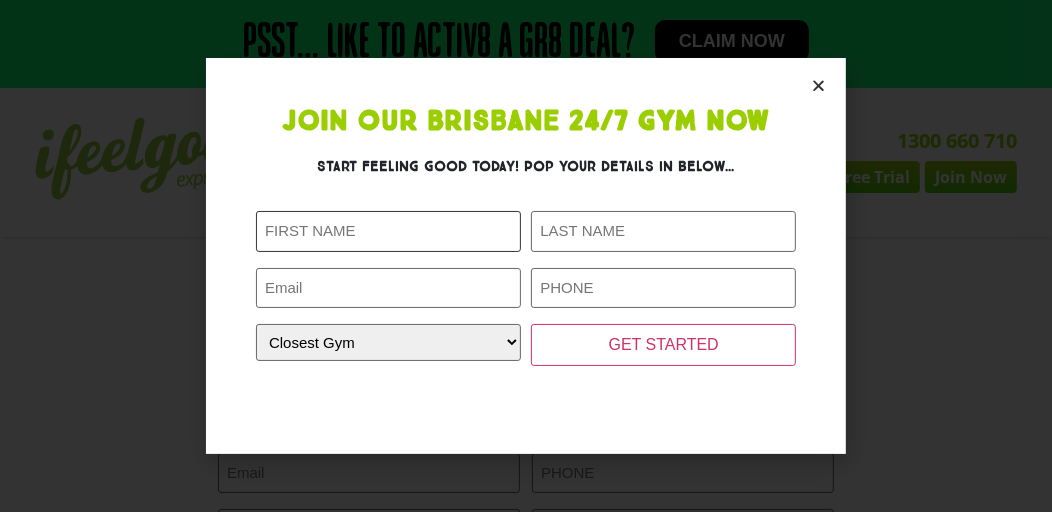 click on "First Name (Required)" 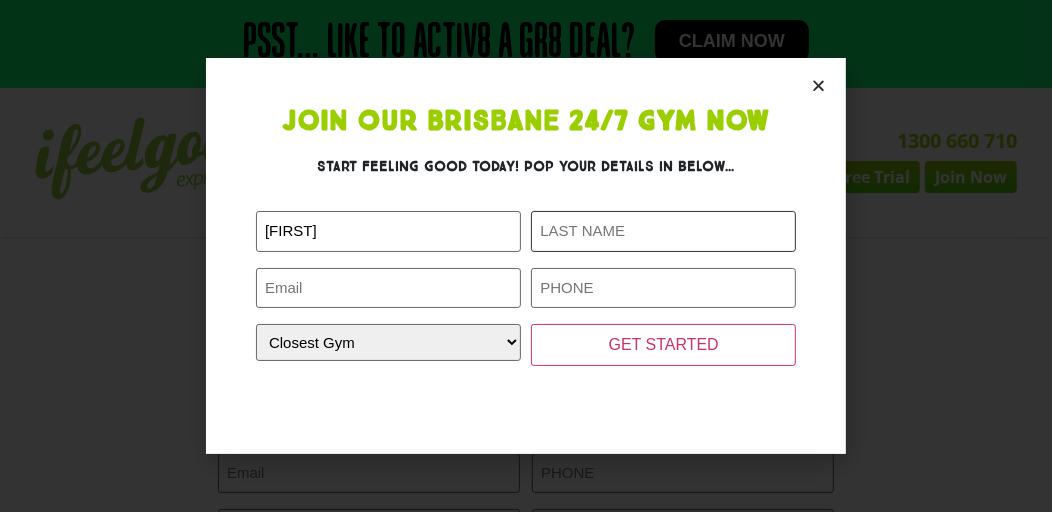 type on "machinka" 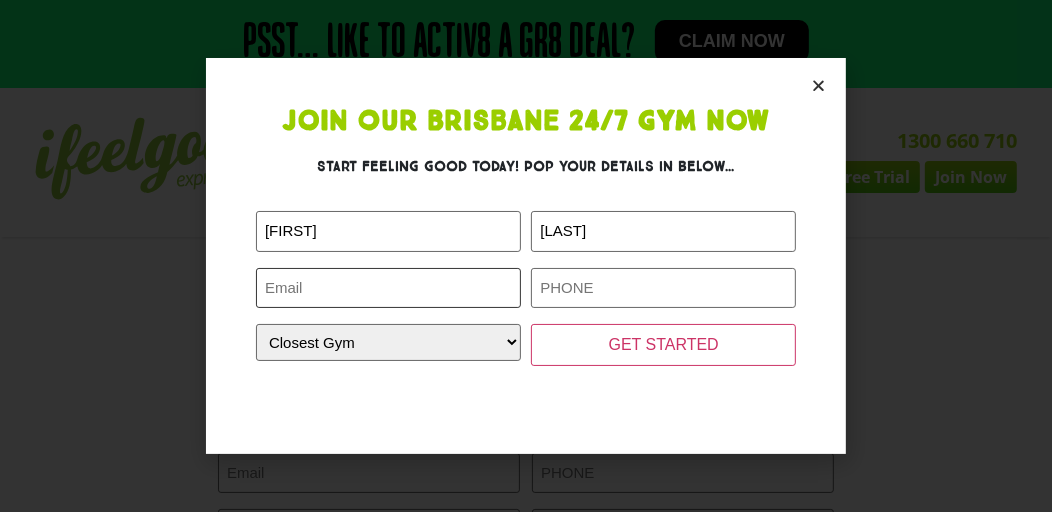 type on "richardmachinka@gmail.com" 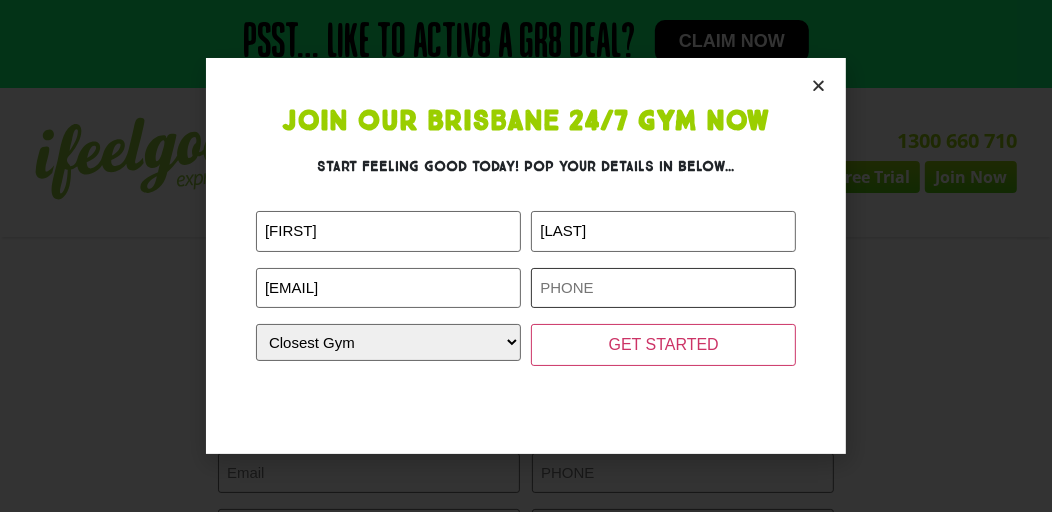 type on "0448823581" 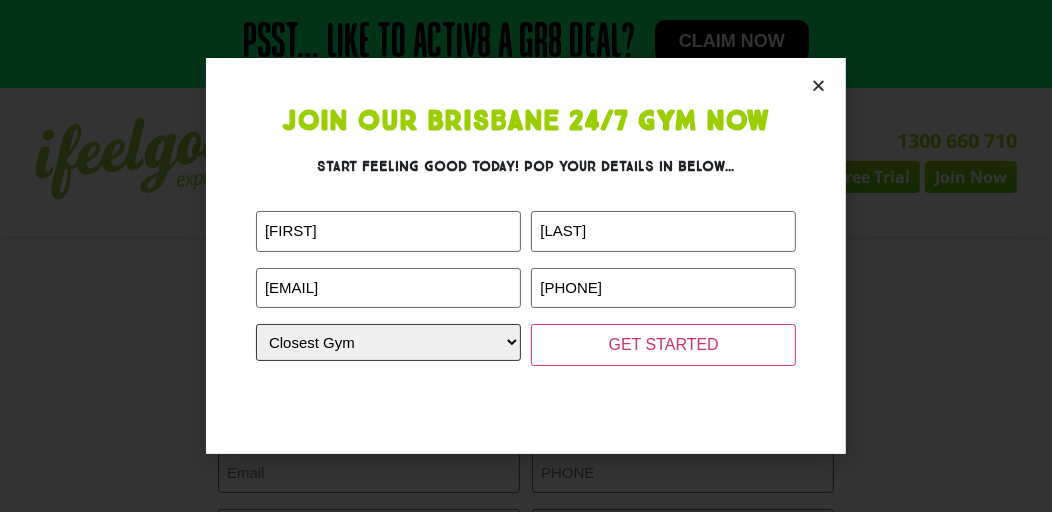 click on "Closest Gym Alexandra Hills Calamvale Coopers Plains Middle Park Oxenford Oxley Park Ridge Underwood Wynnum" 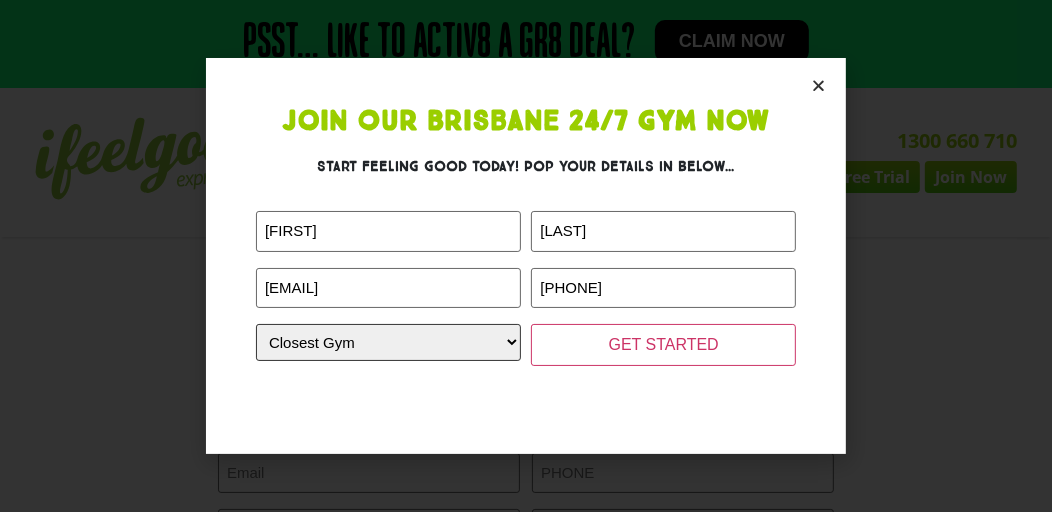 select on "Coopers Plains" 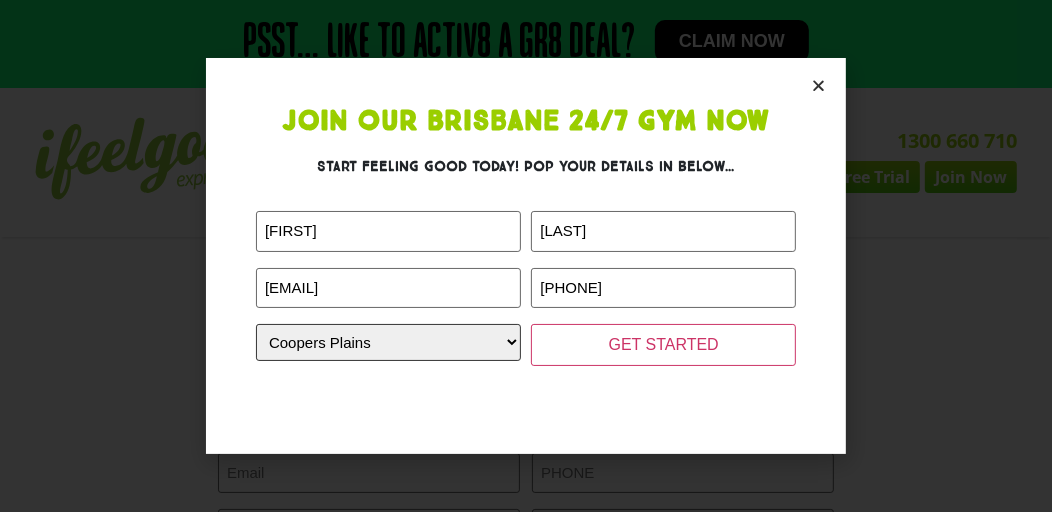 click on "Closest Gym Alexandra Hills Calamvale Coopers Plains Middle Park Oxenford Oxley Park Ridge Underwood Wynnum" 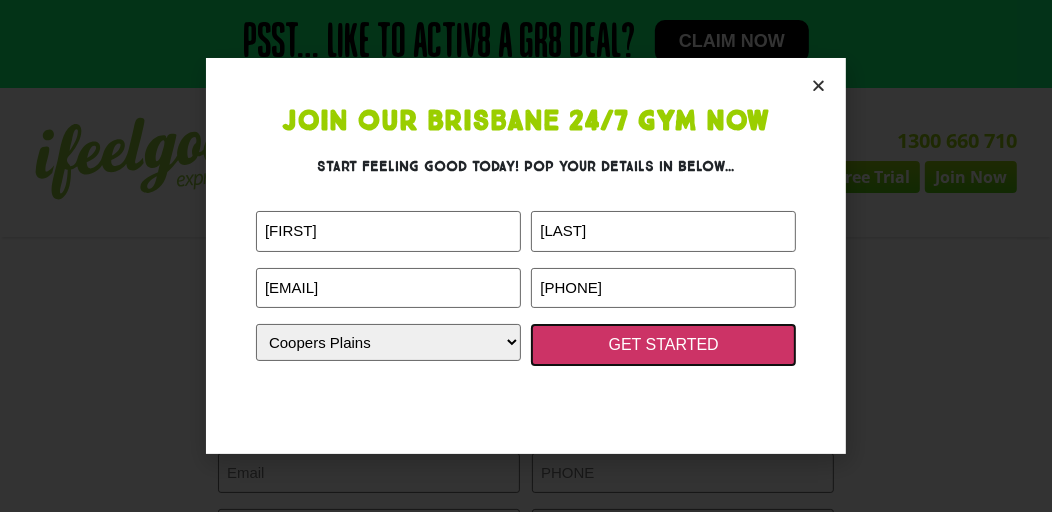 click on "GET STARTED" 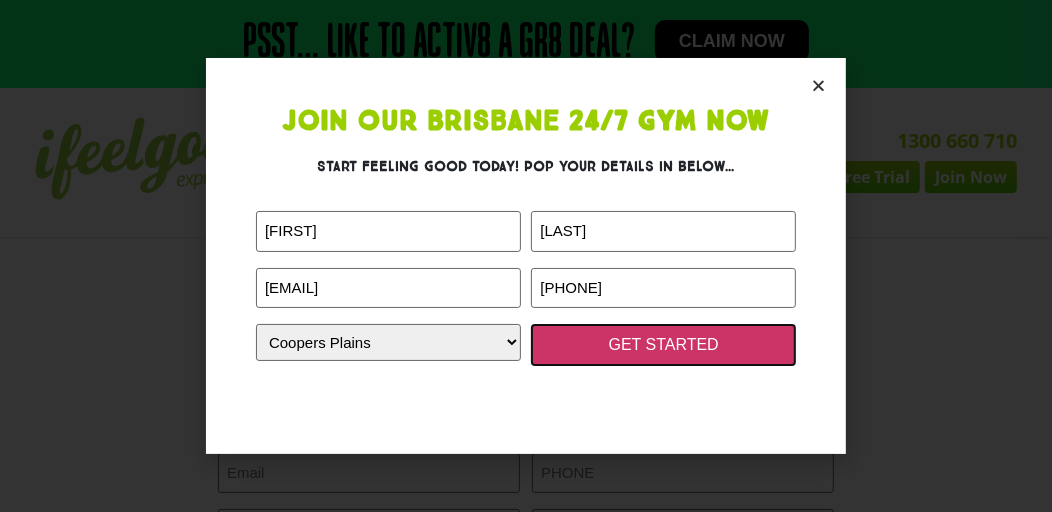 click on "GET STARTED" 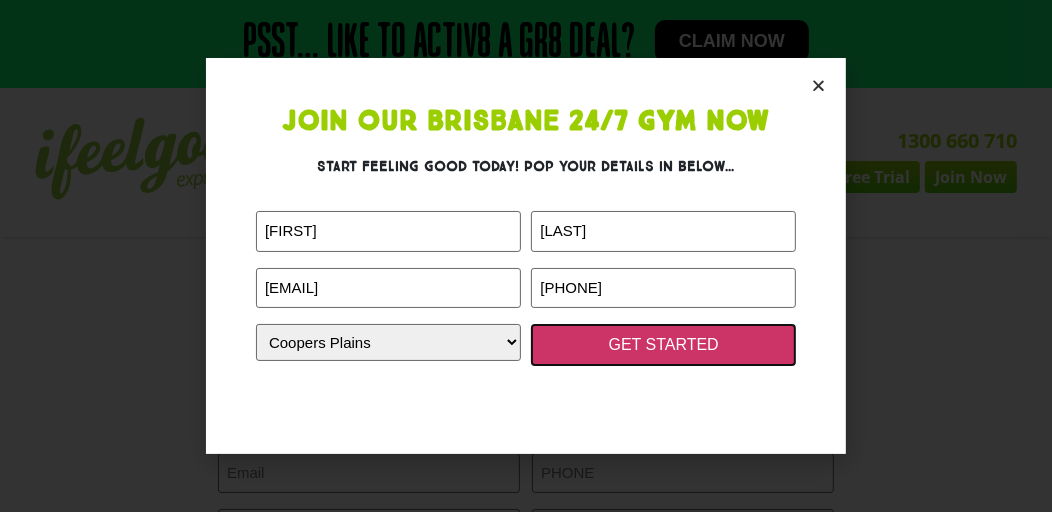 click on "GET STARTED" 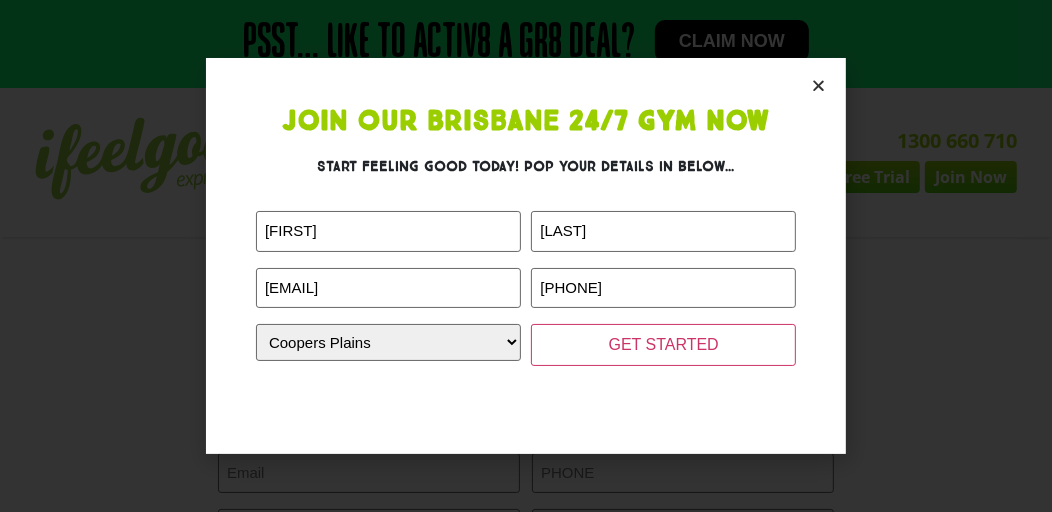 click at bounding box center [818, 85] 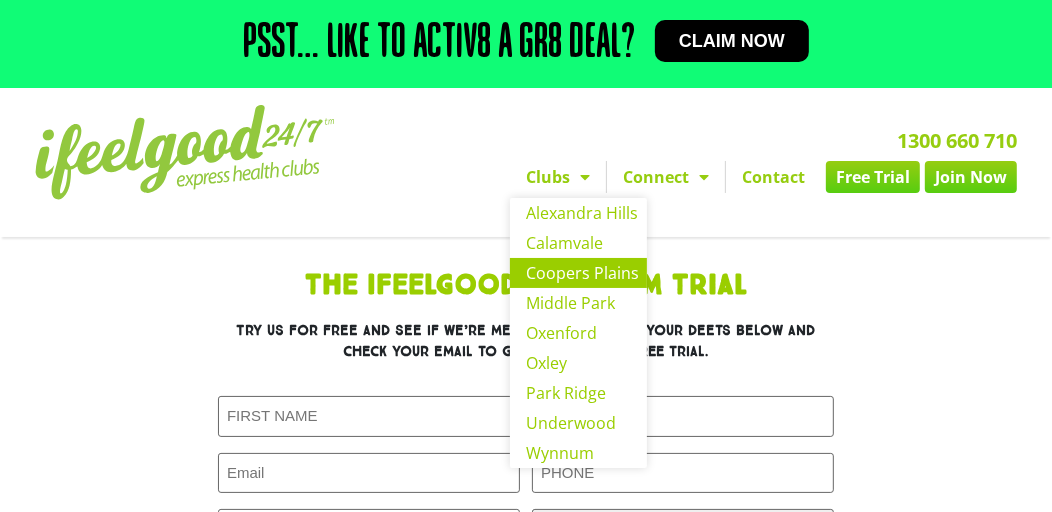 click on "Coopers Plains" 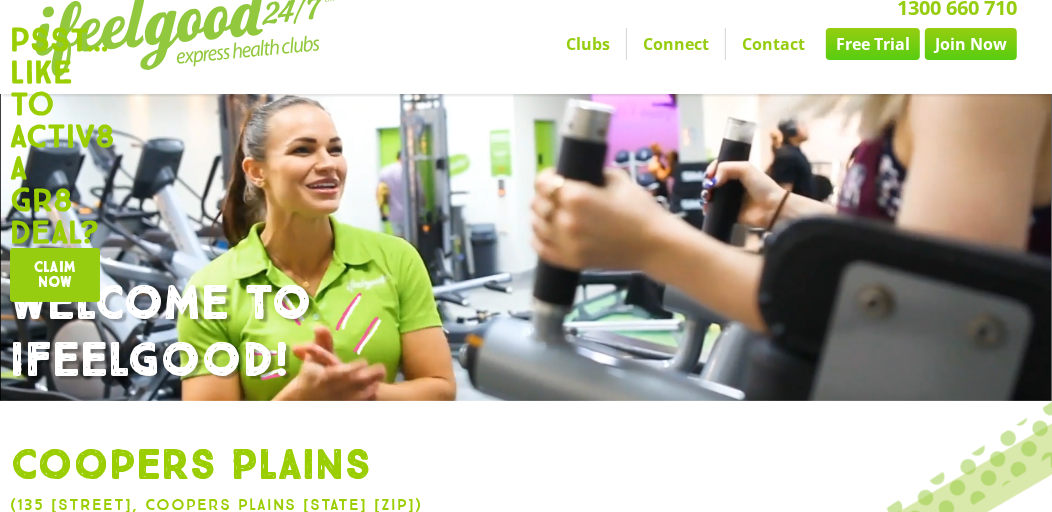 scroll, scrollTop: 166, scrollLeft: 0, axis: vertical 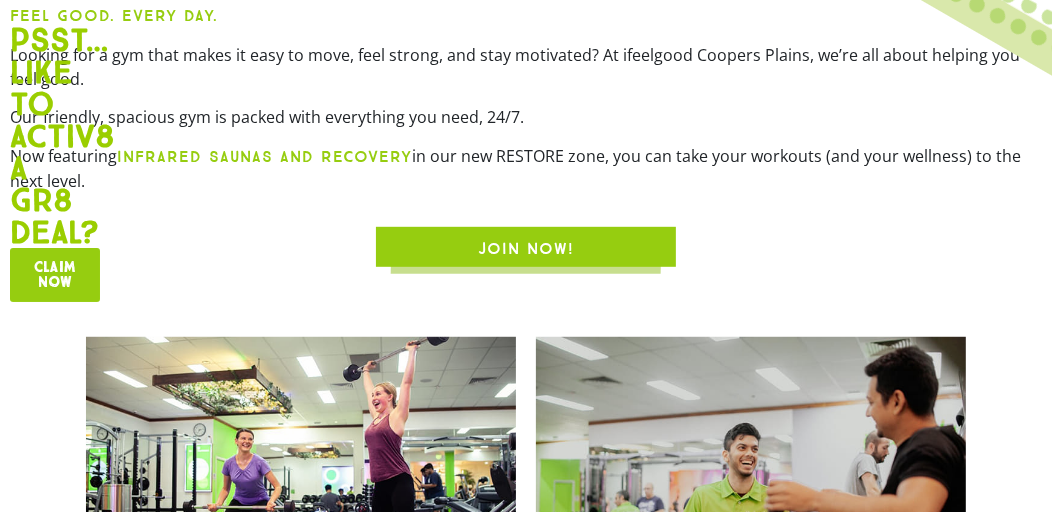 click on "JOIN NOW!" at bounding box center (526, 249) 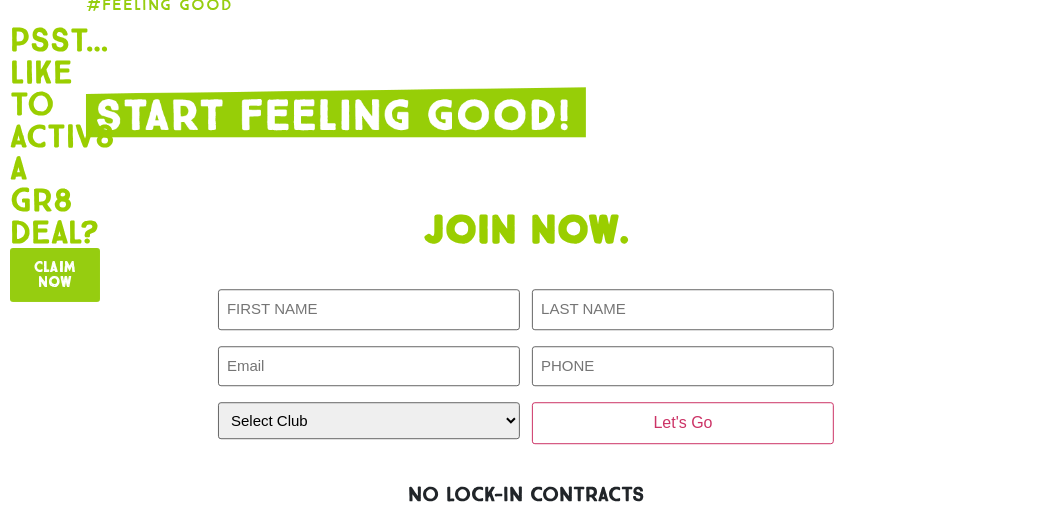 scroll, scrollTop: 3273, scrollLeft: 0, axis: vertical 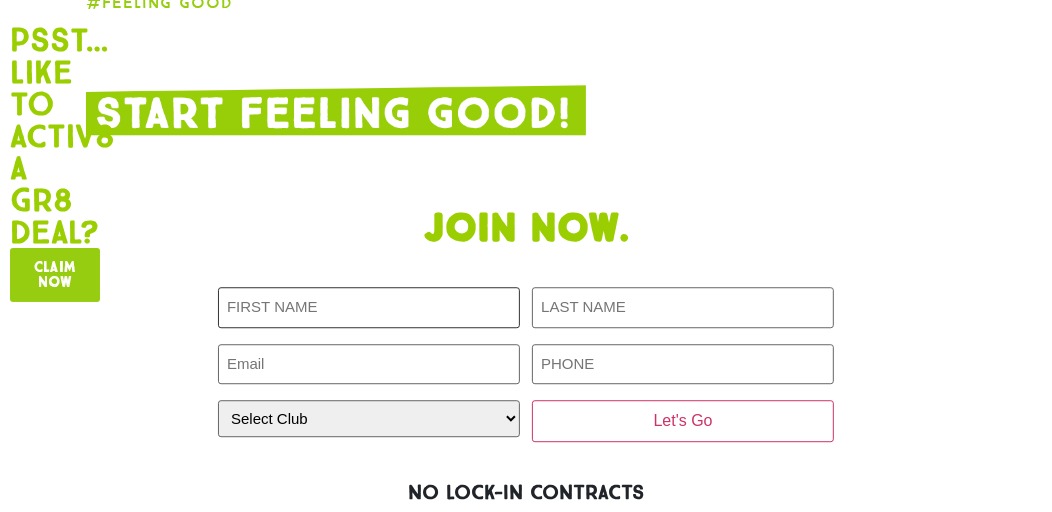 click on "First [LAST] (Required)" at bounding box center (369, 307) 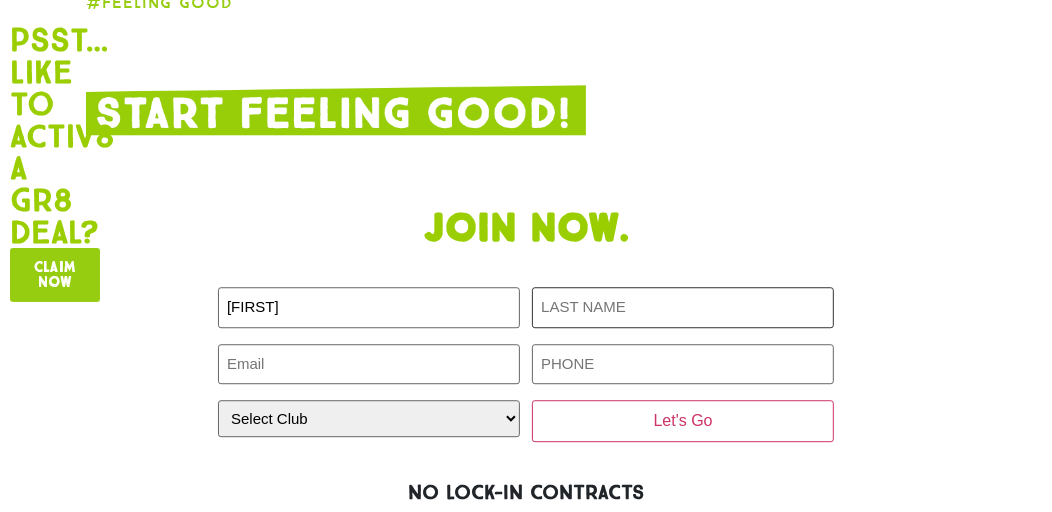 type on "machinka" 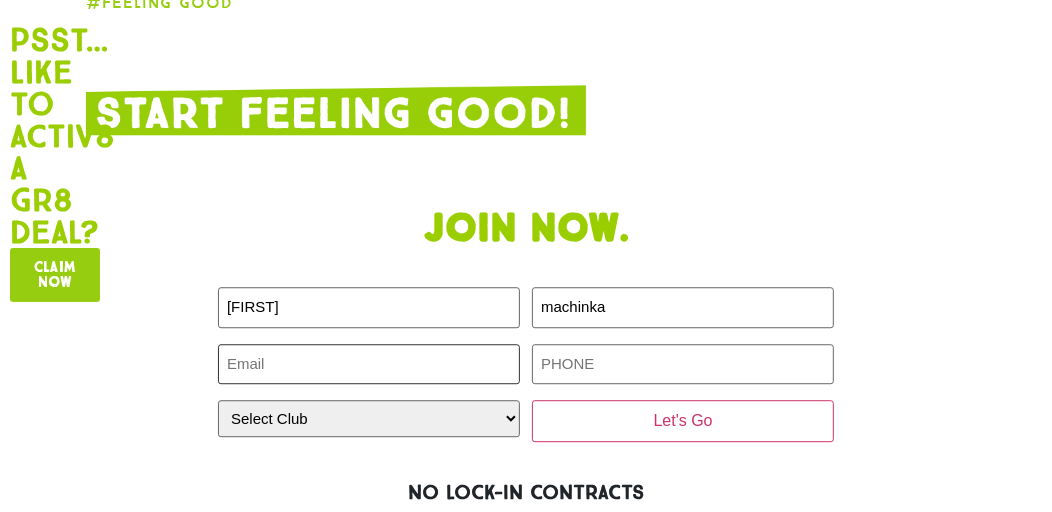 type on "[EMAIL]" 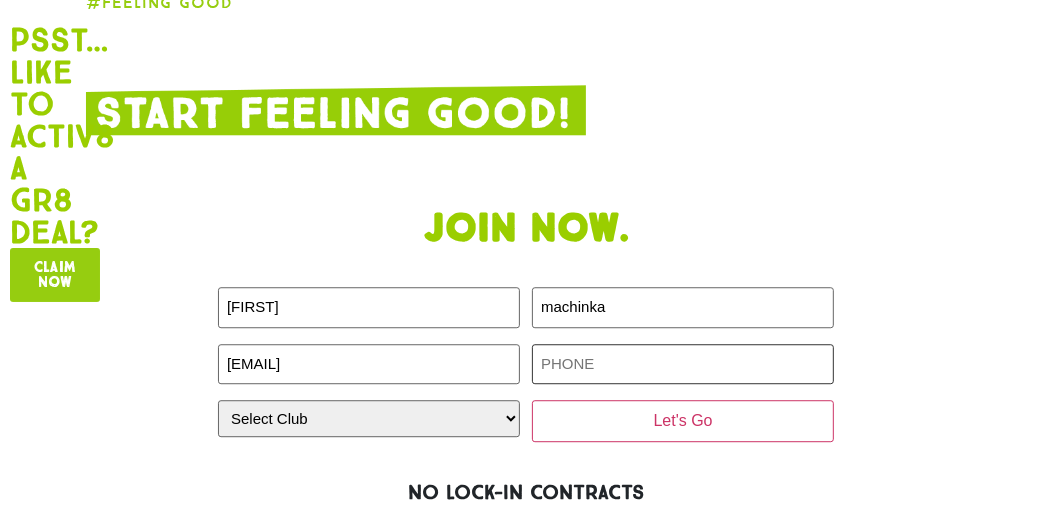 type on "[PHONE]" 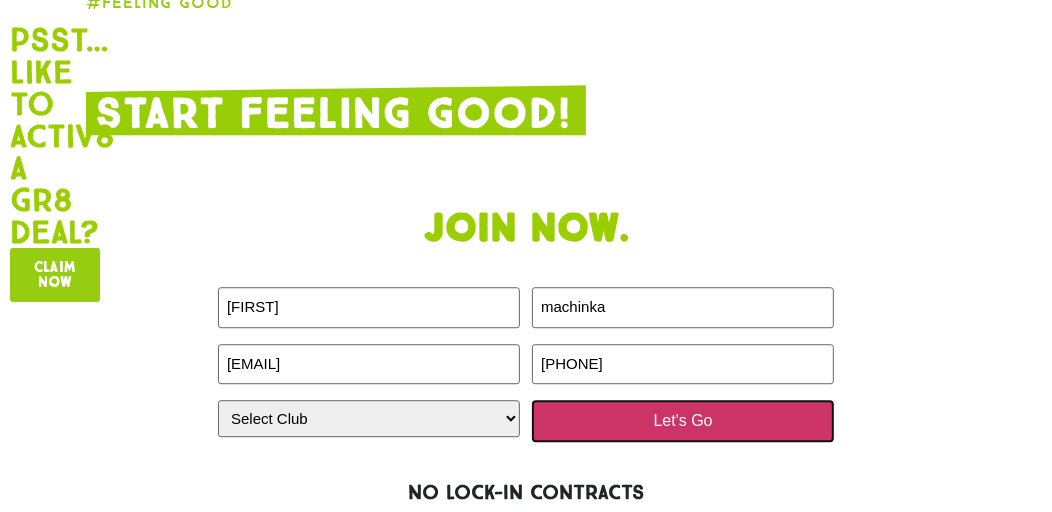 click on "Let's Go" at bounding box center (683, 421) 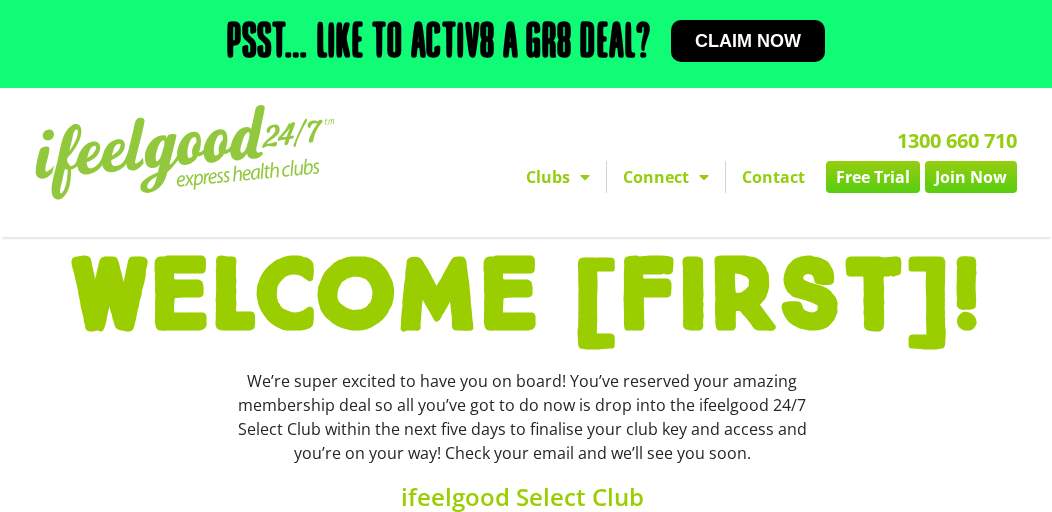 scroll, scrollTop: 0, scrollLeft: 0, axis: both 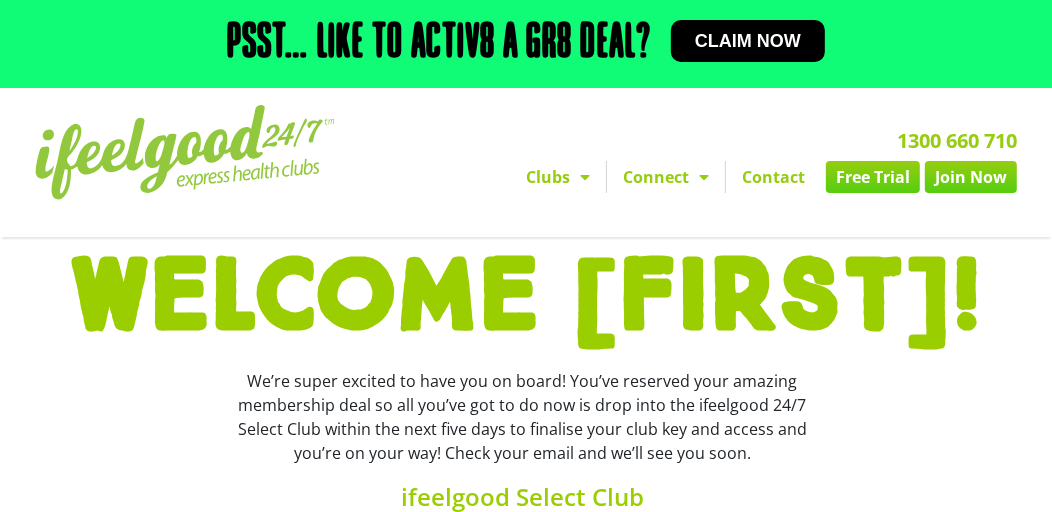 click on "Join Now" 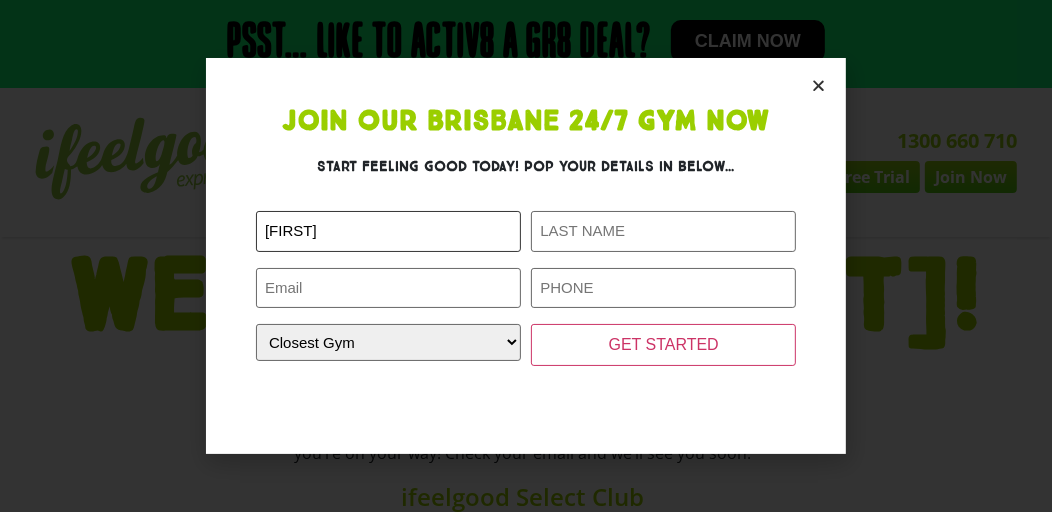 click on "[FIRST]" 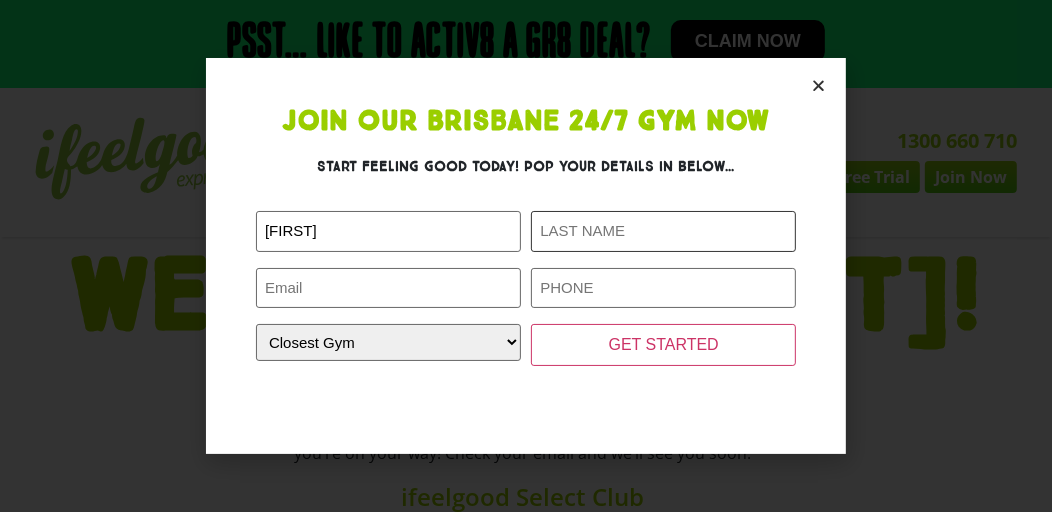 type on "machinka" 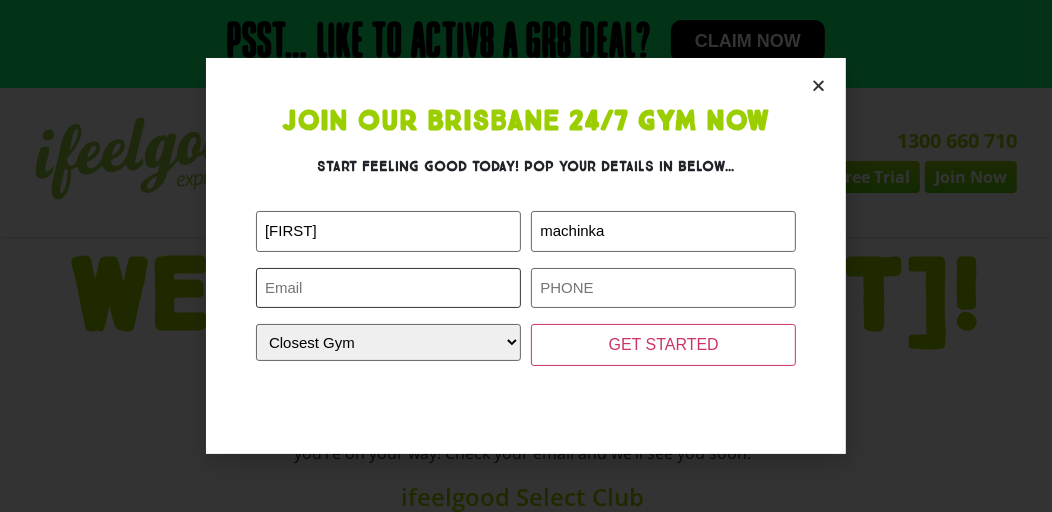 type on "[EMAIL]" 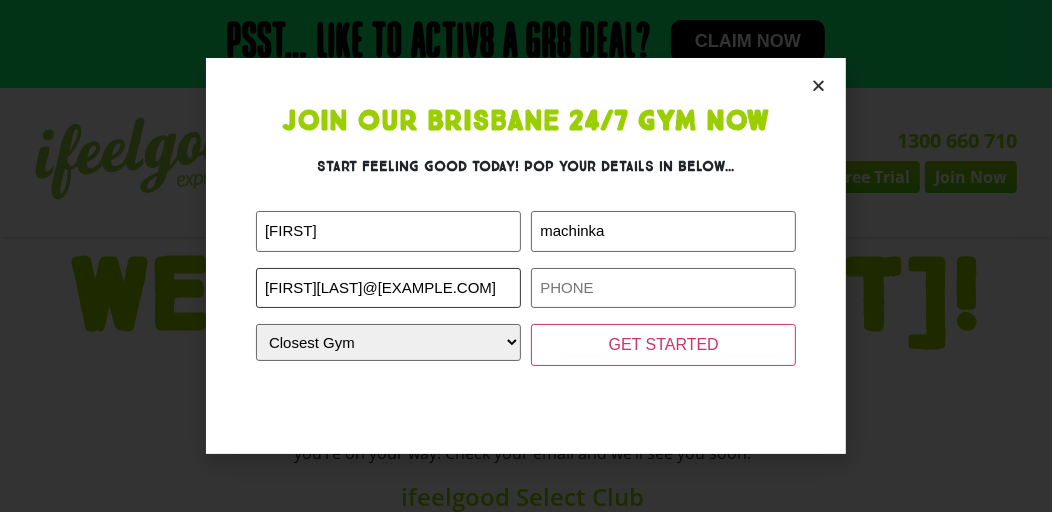 type on "[PHONE]" 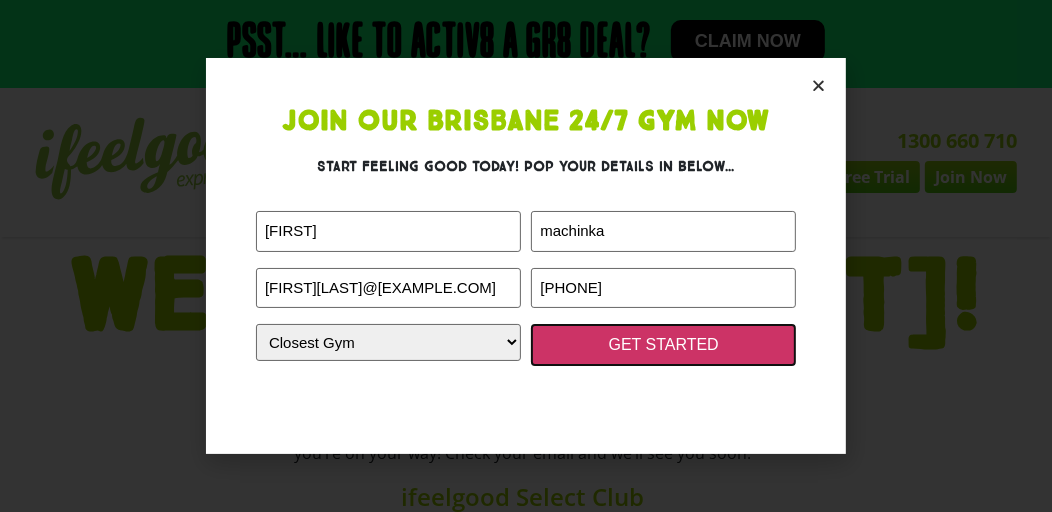 click on "GET STARTED" 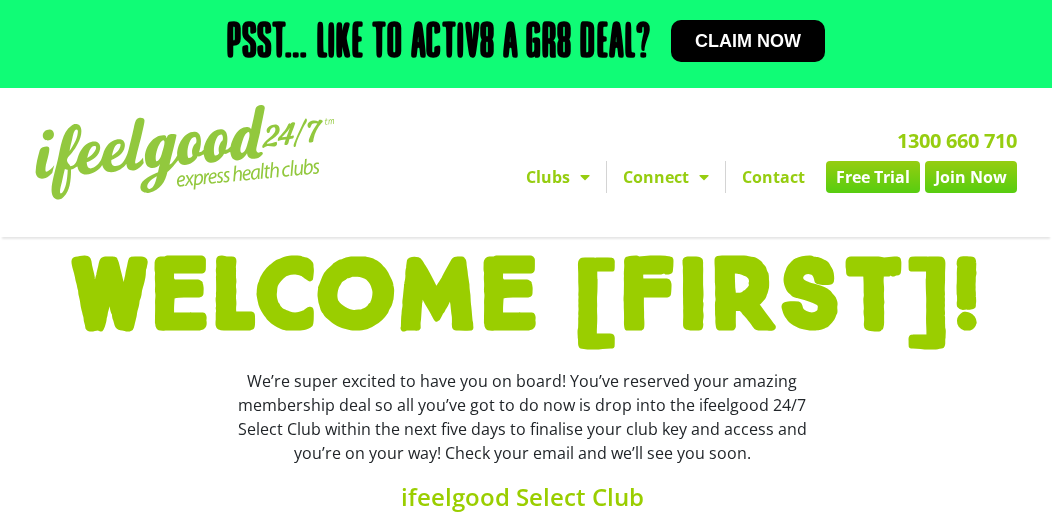 scroll, scrollTop: 0, scrollLeft: 0, axis: both 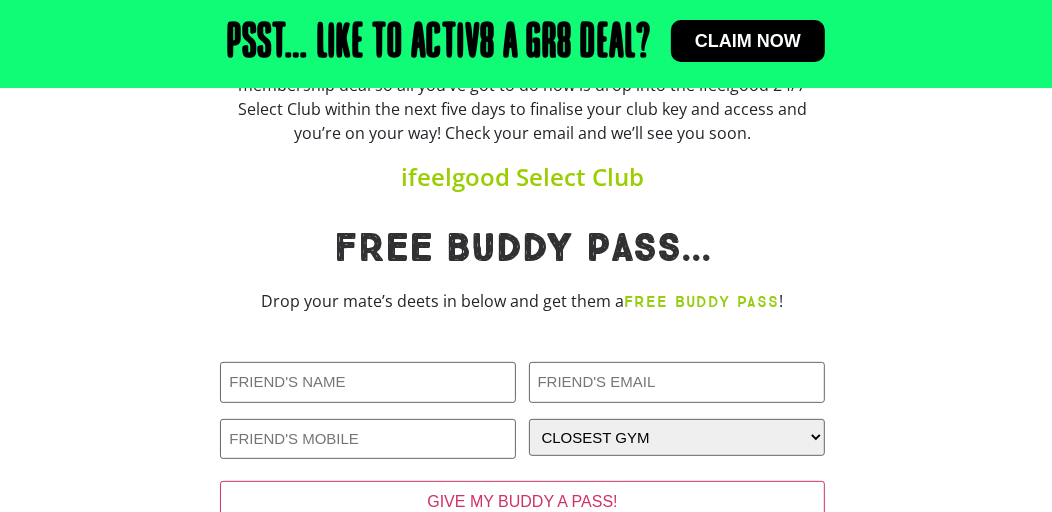 click on "Claim now" at bounding box center [748, 41] 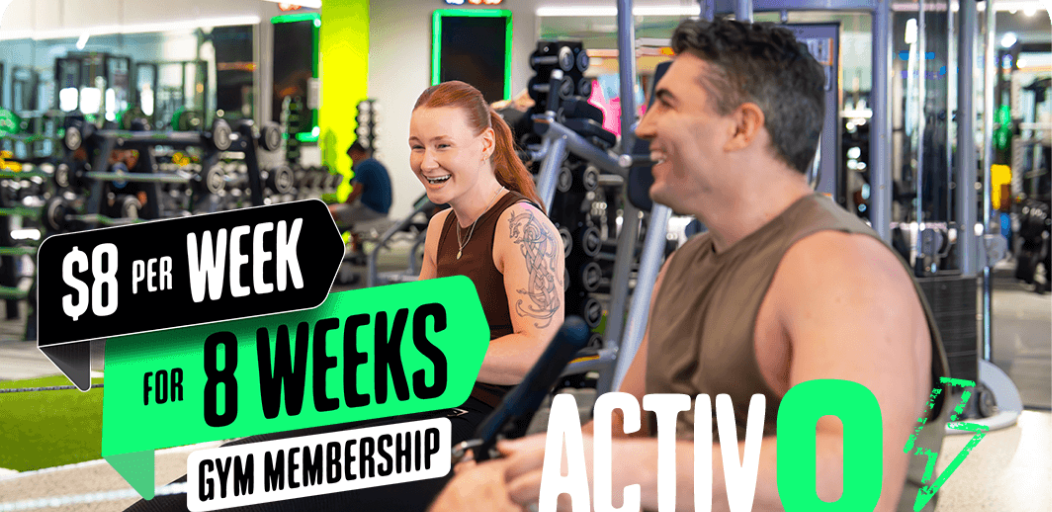 scroll, scrollTop: 199, scrollLeft: 0, axis: vertical 